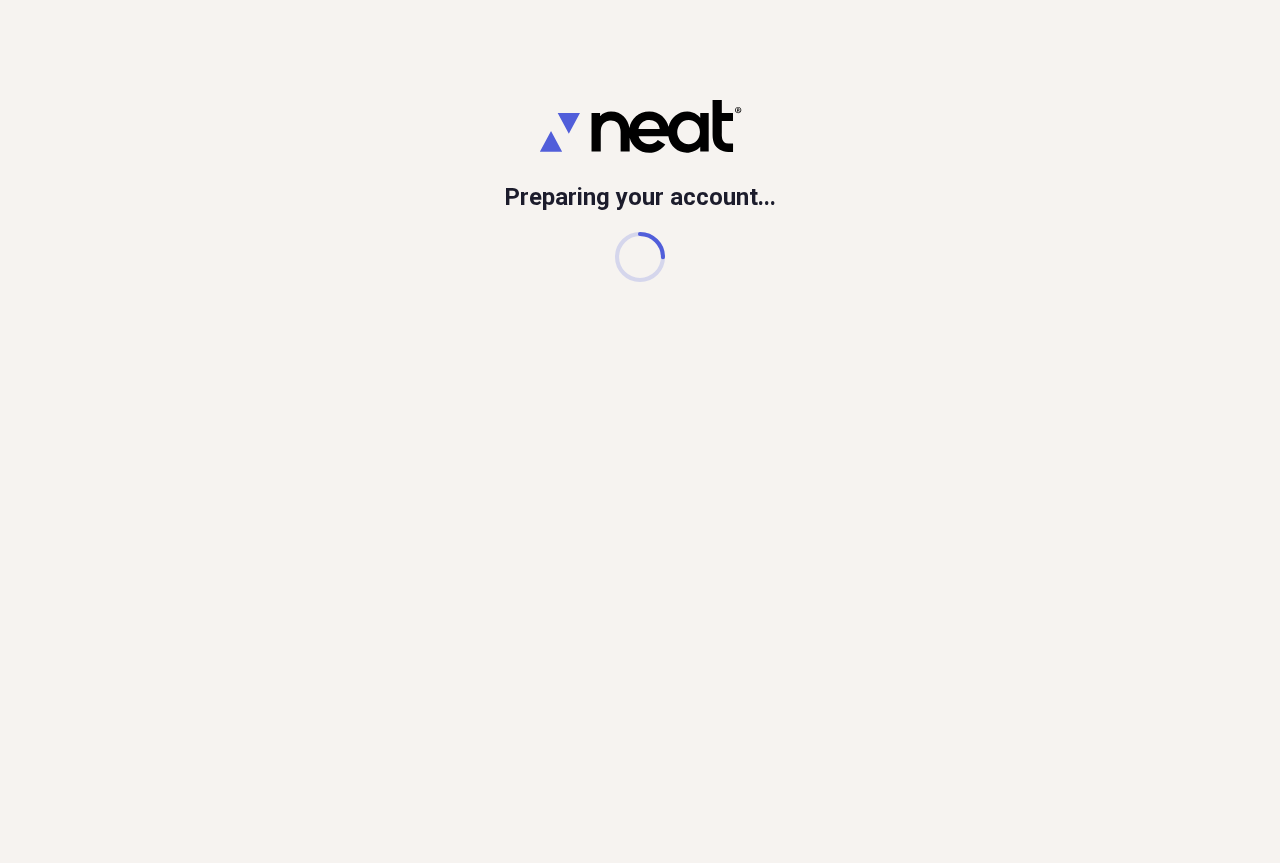 scroll, scrollTop: 0, scrollLeft: 0, axis: both 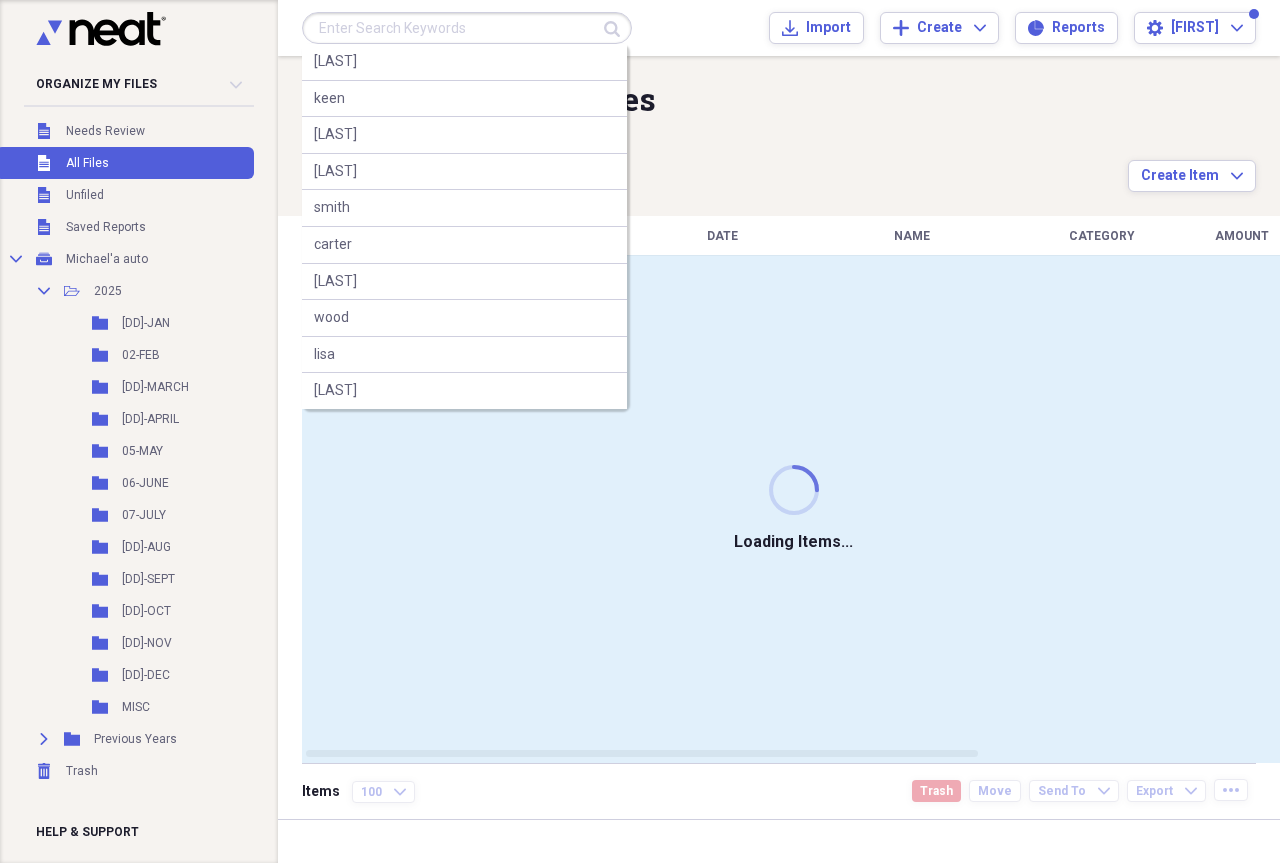 click at bounding box center [467, 28] 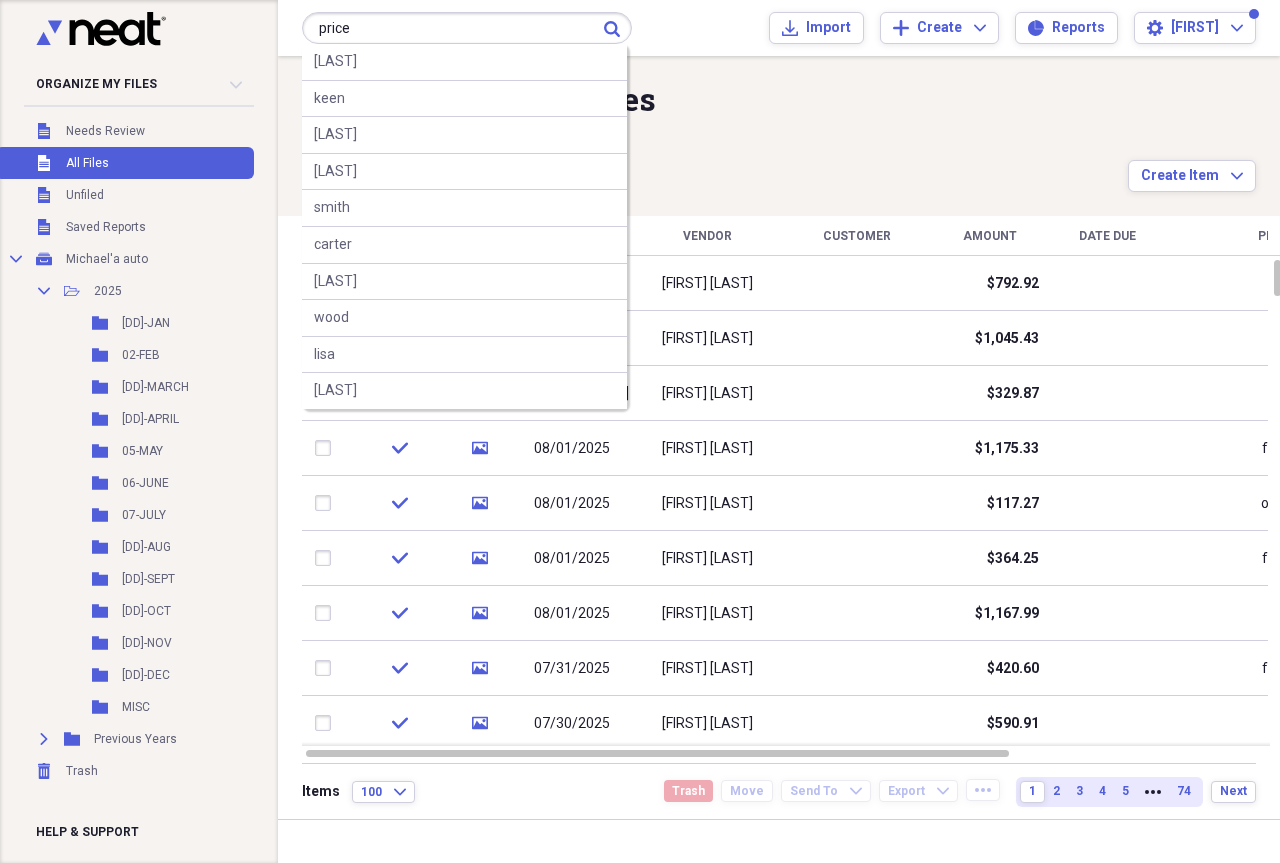 type on "price" 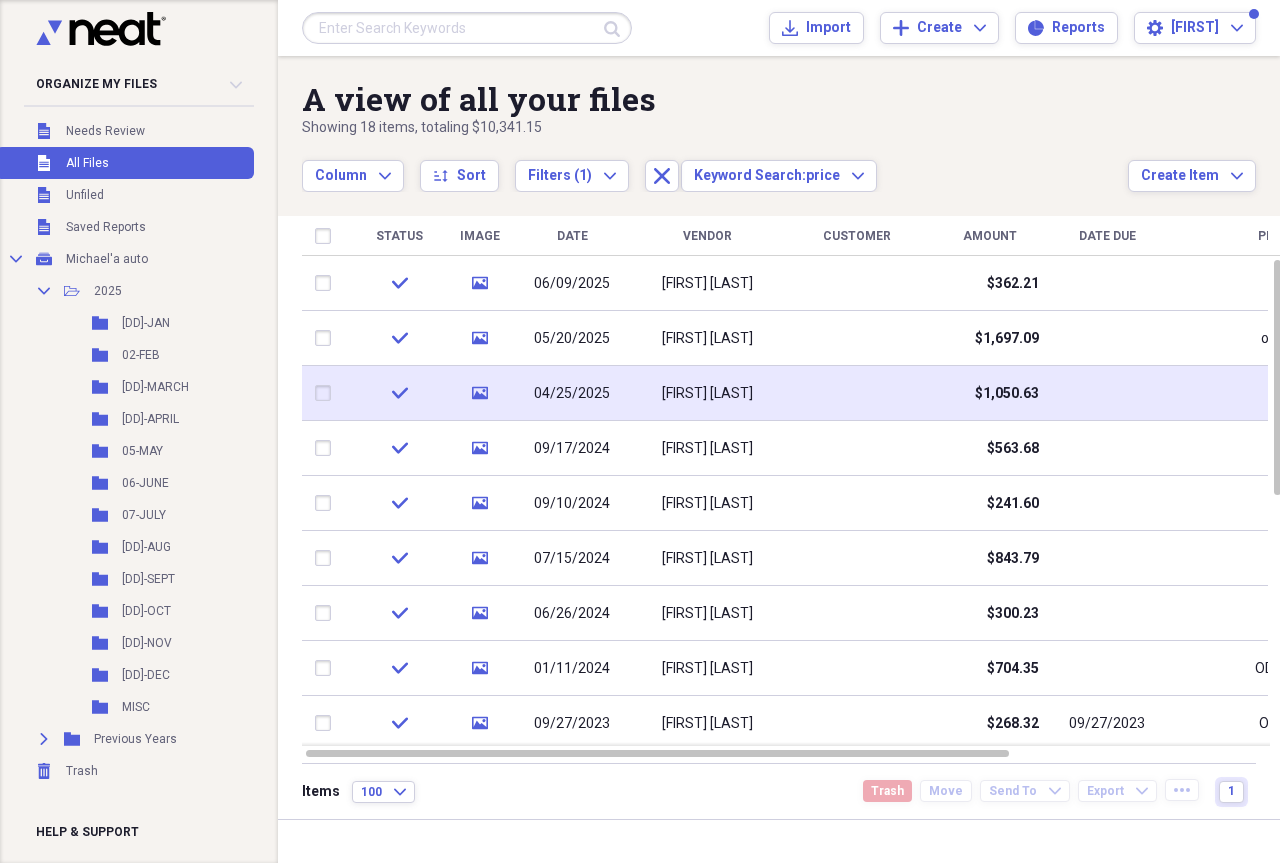 click on "04/25/2025" at bounding box center (572, 394) 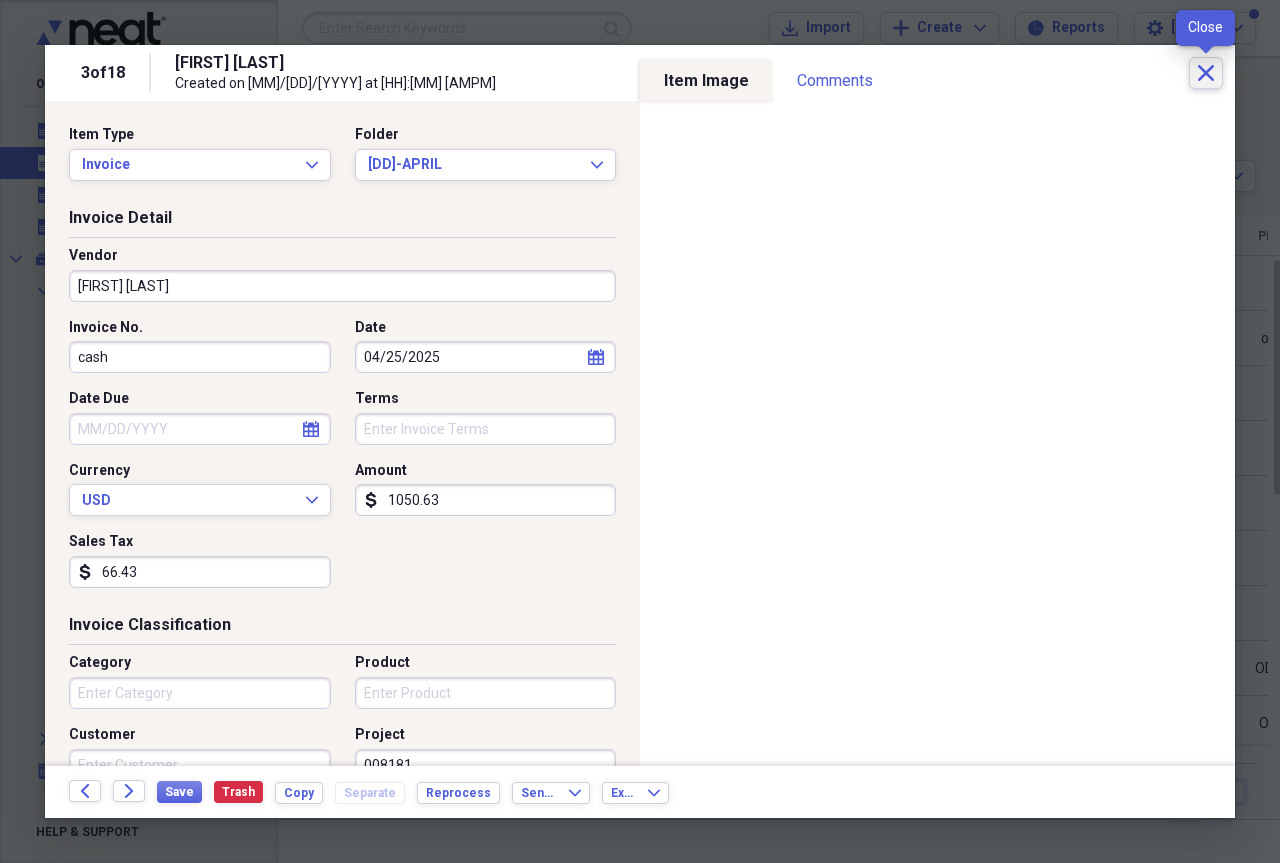 click 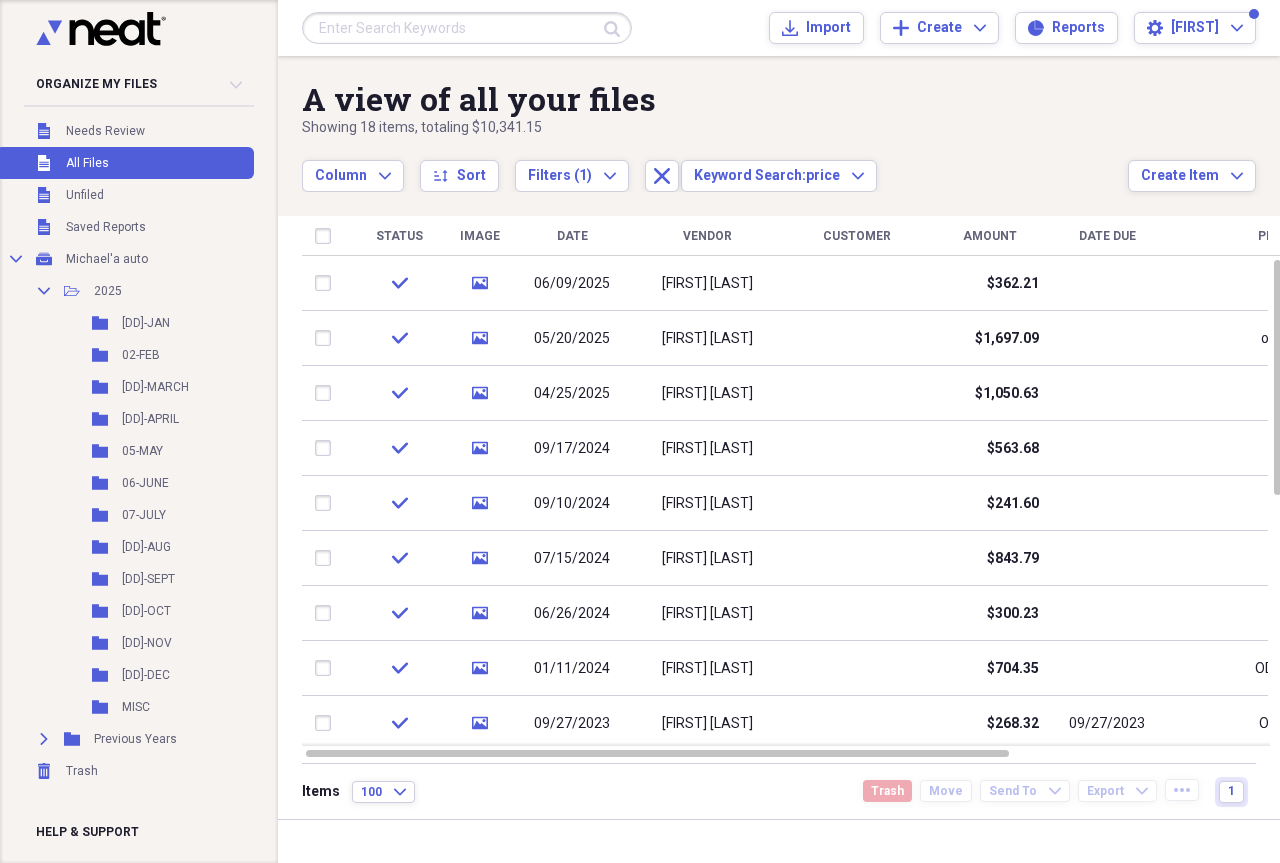 click at bounding box center [467, 28] 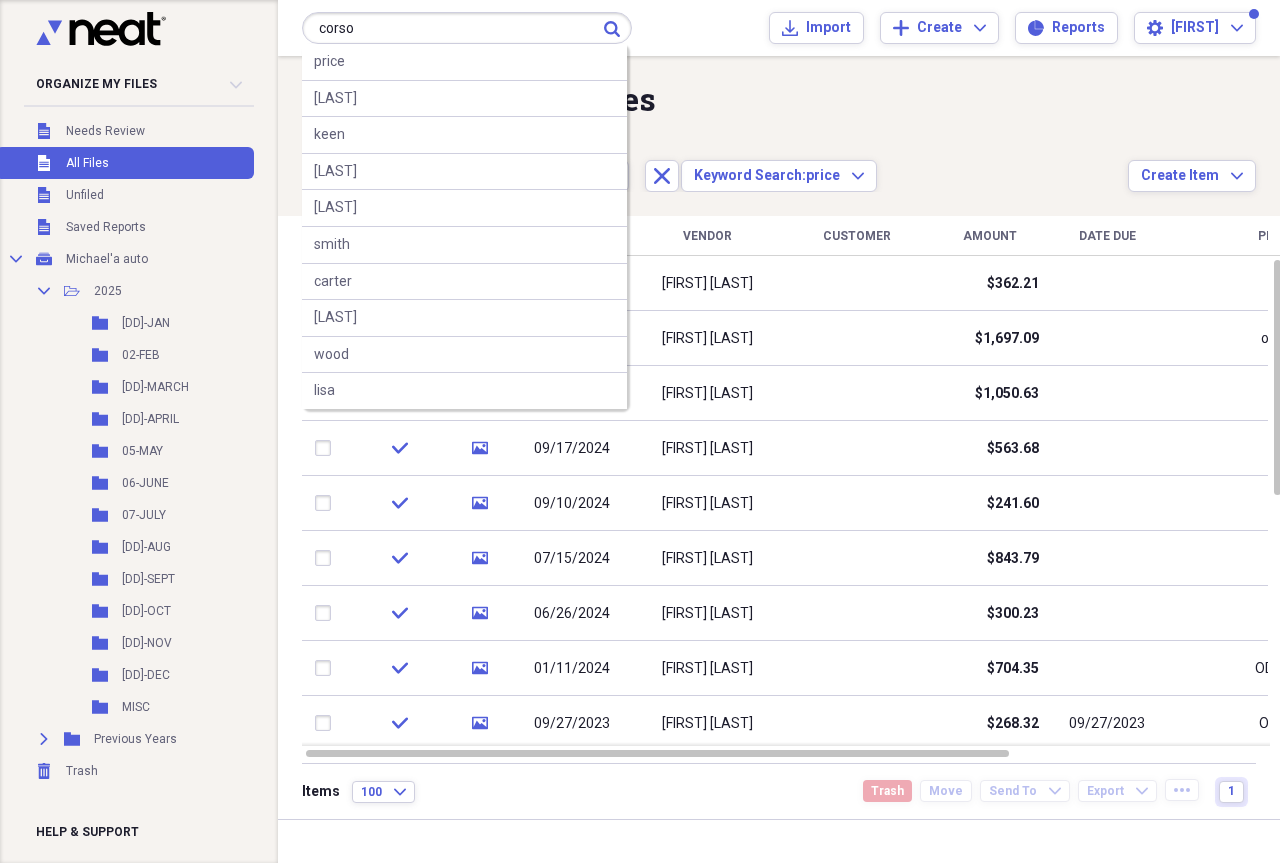 type on "corso" 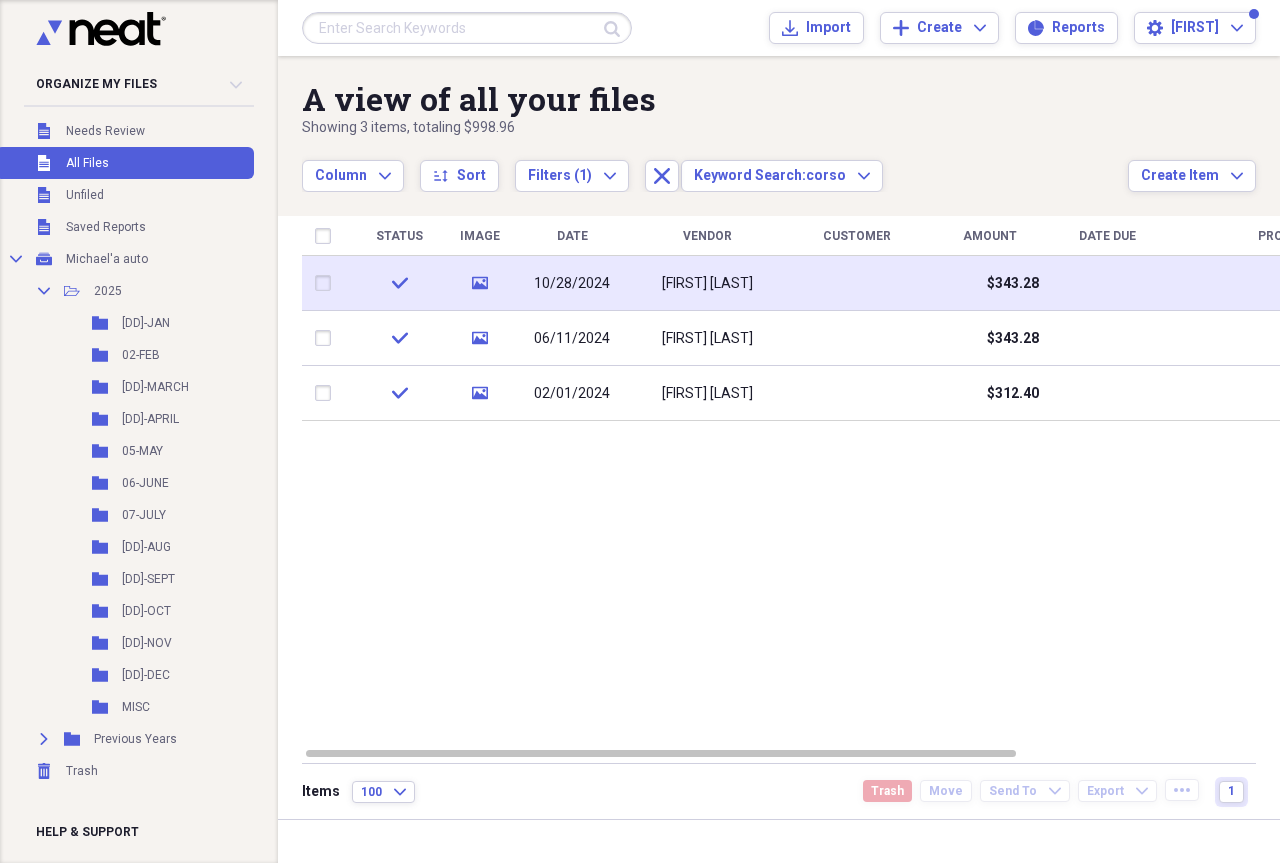 click on "10/28/2024" at bounding box center [572, 283] 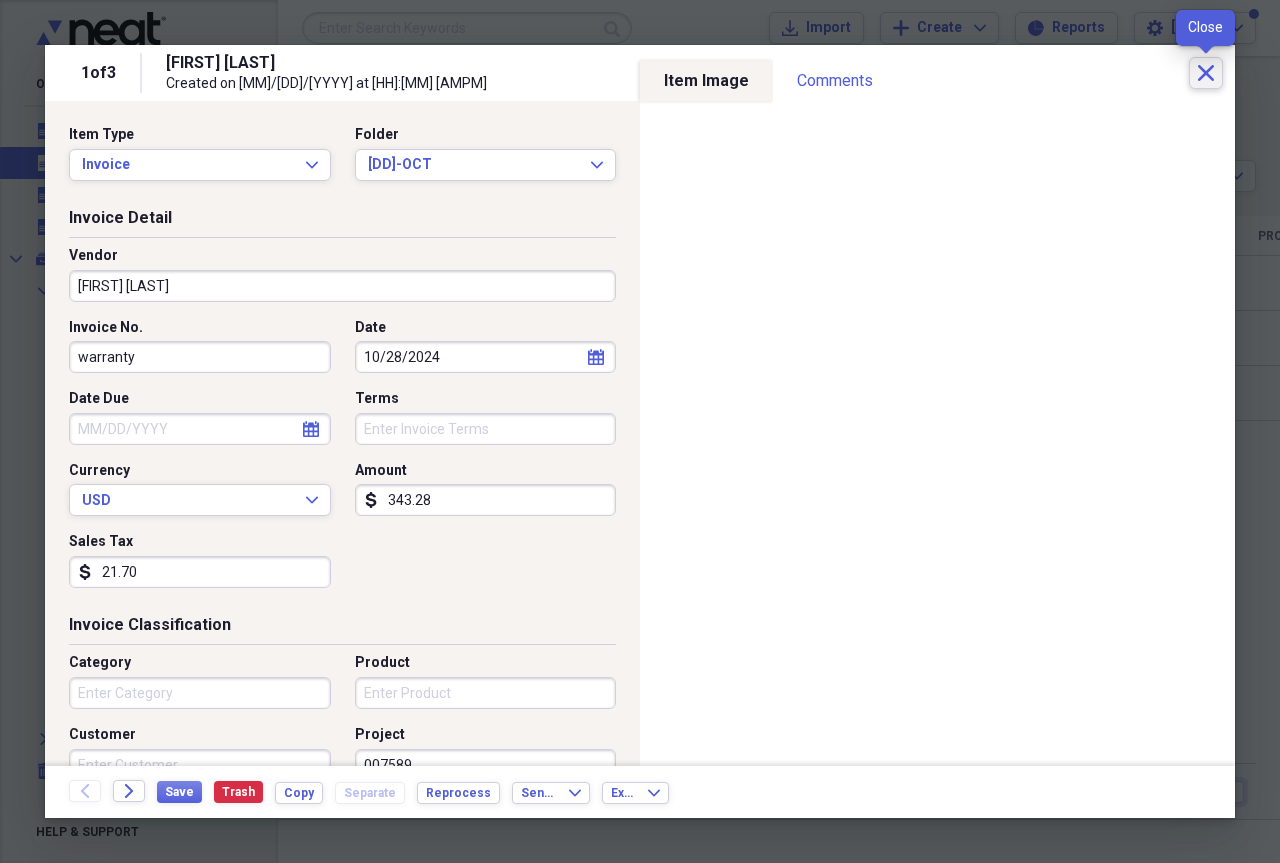 click 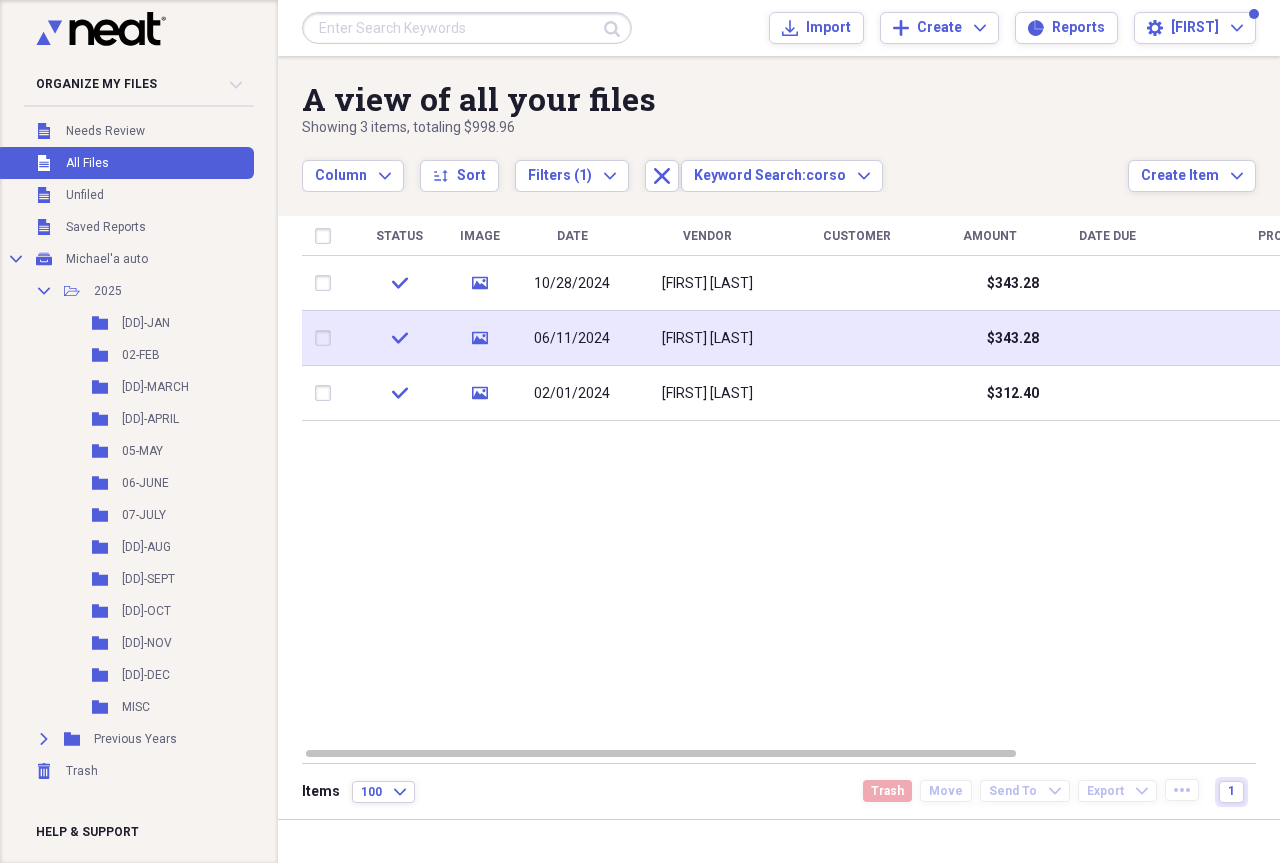 click on "06/11/2024" at bounding box center [572, 339] 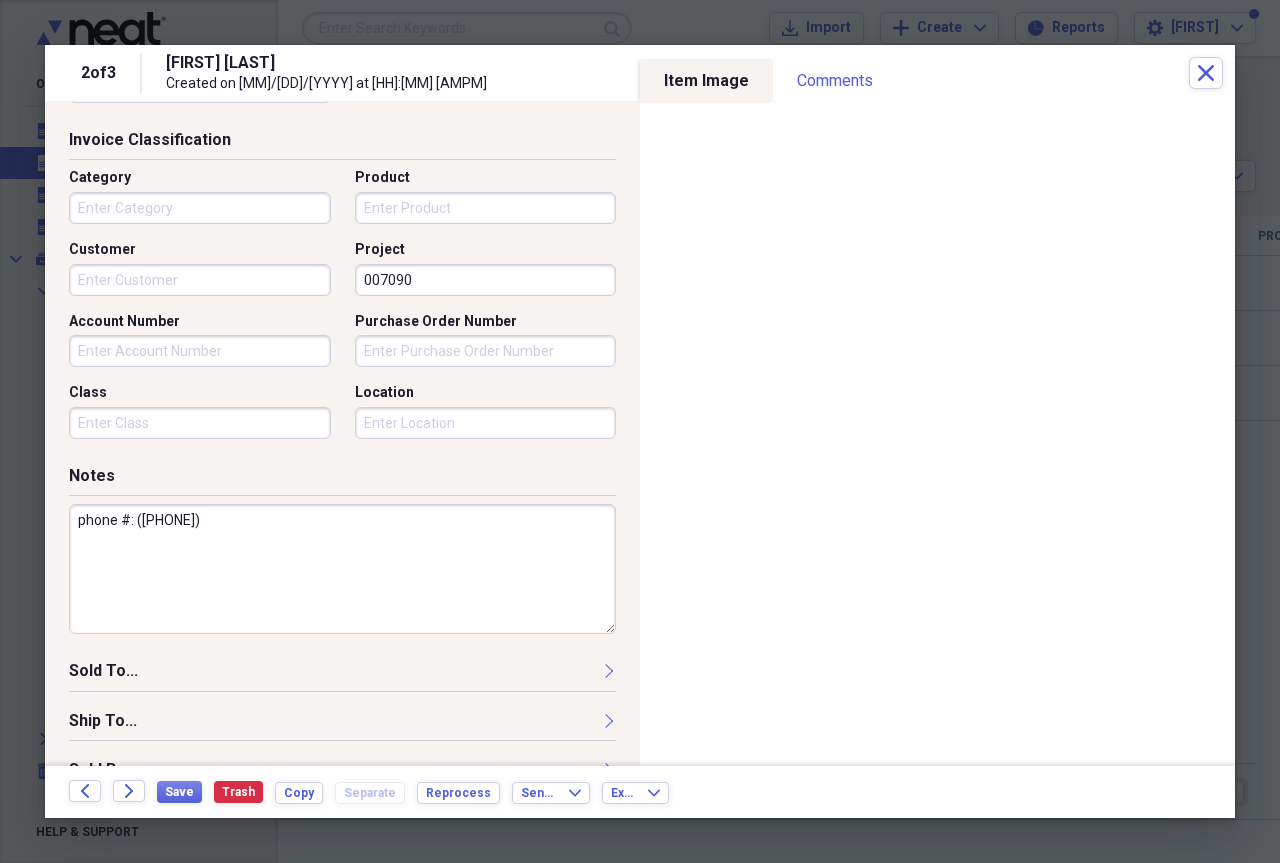 scroll, scrollTop: 487, scrollLeft: 0, axis: vertical 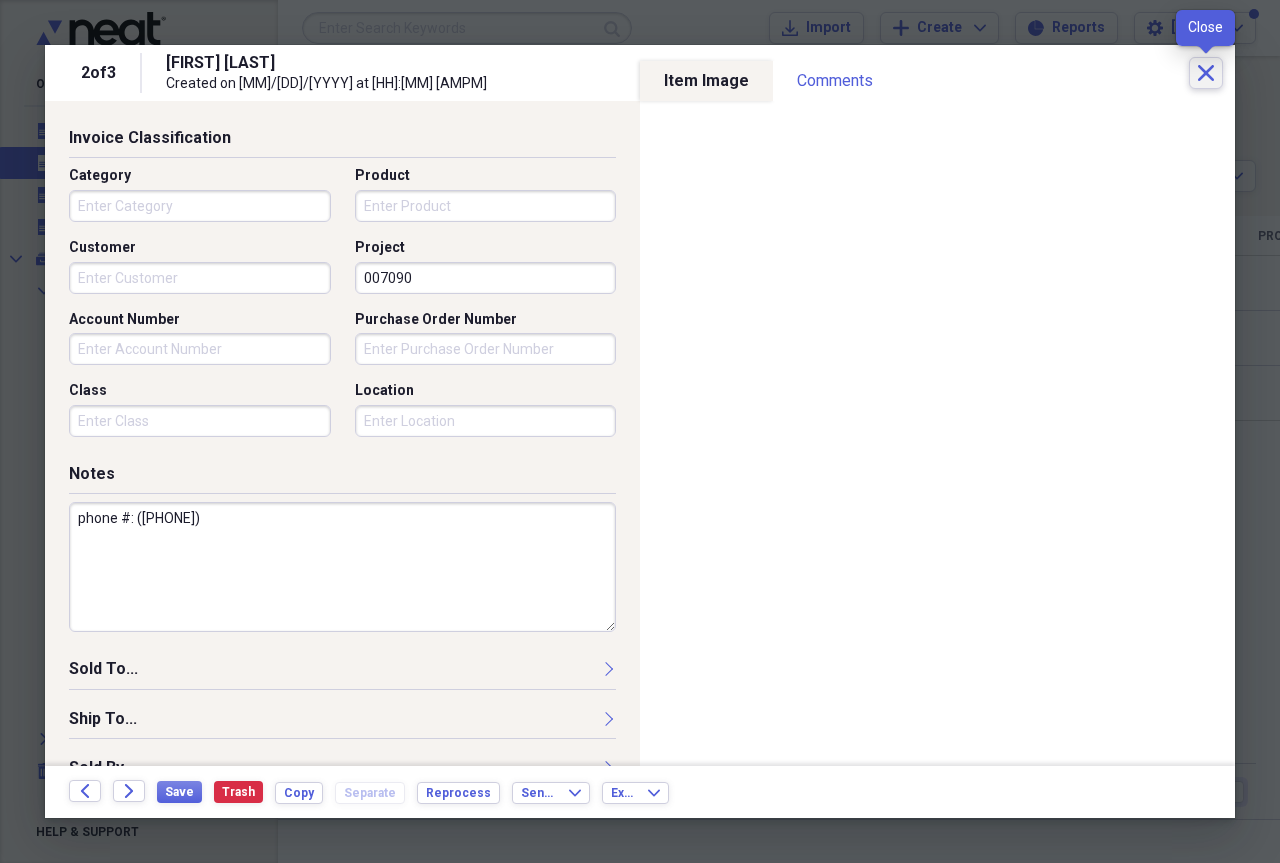 click on "Close" 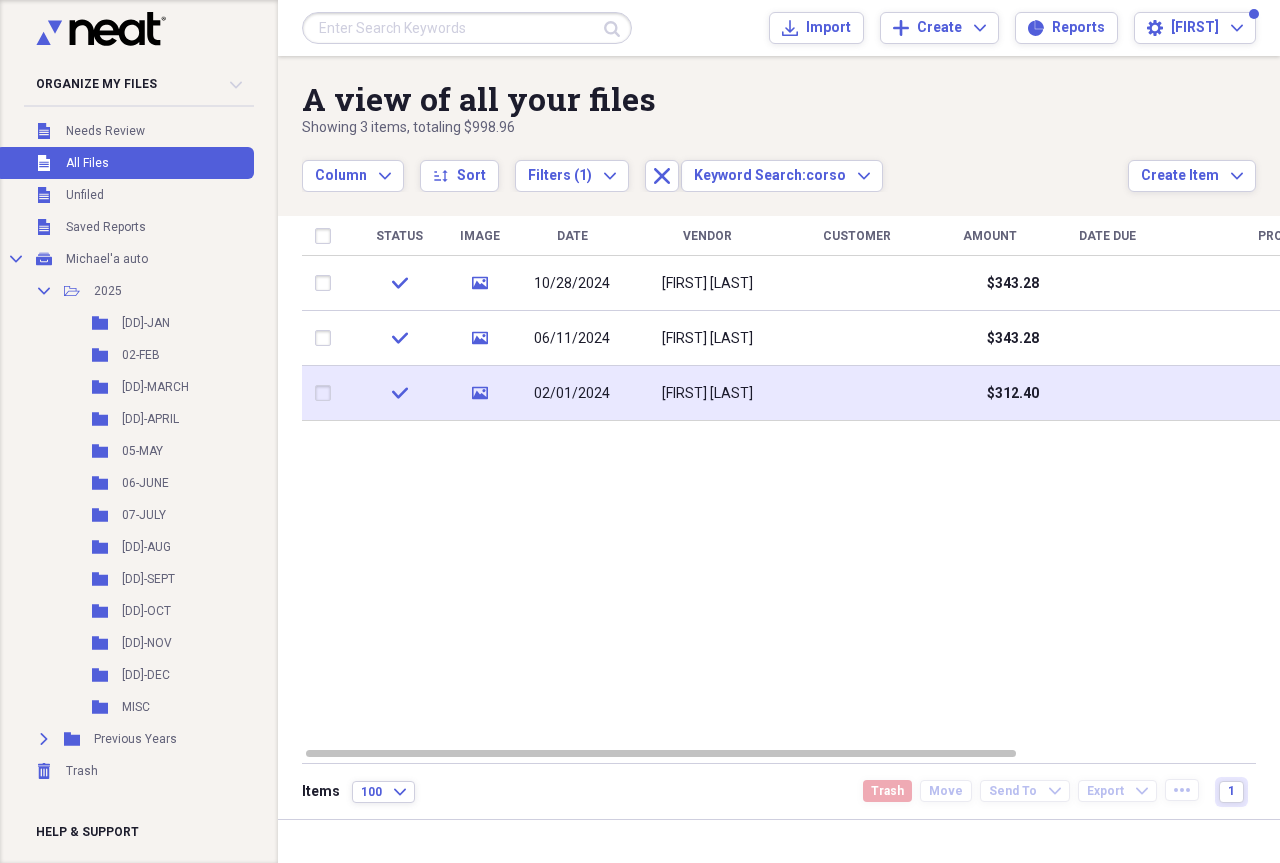 click on "Justin Corso" at bounding box center (707, 394) 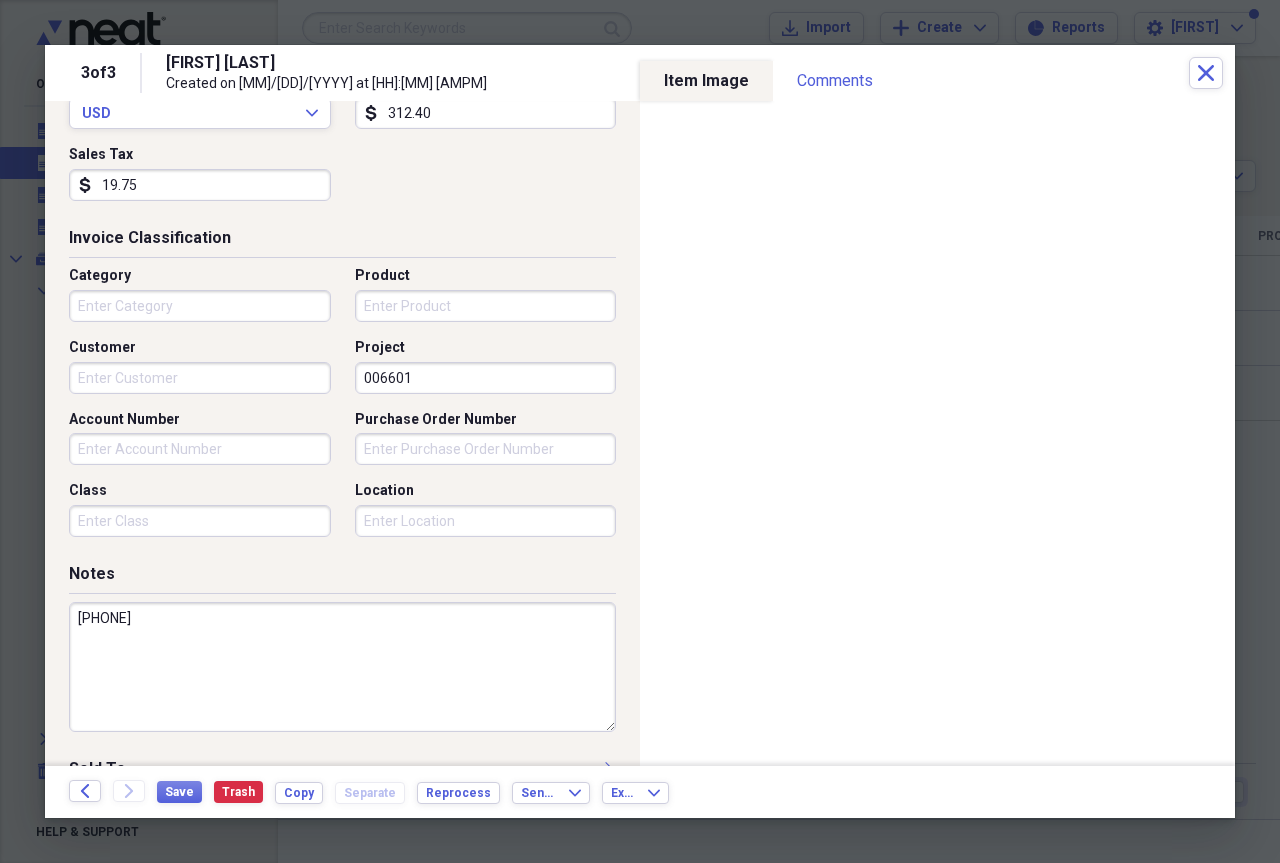 scroll, scrollTop: 411, scrollLeft: 0, axis: vertical 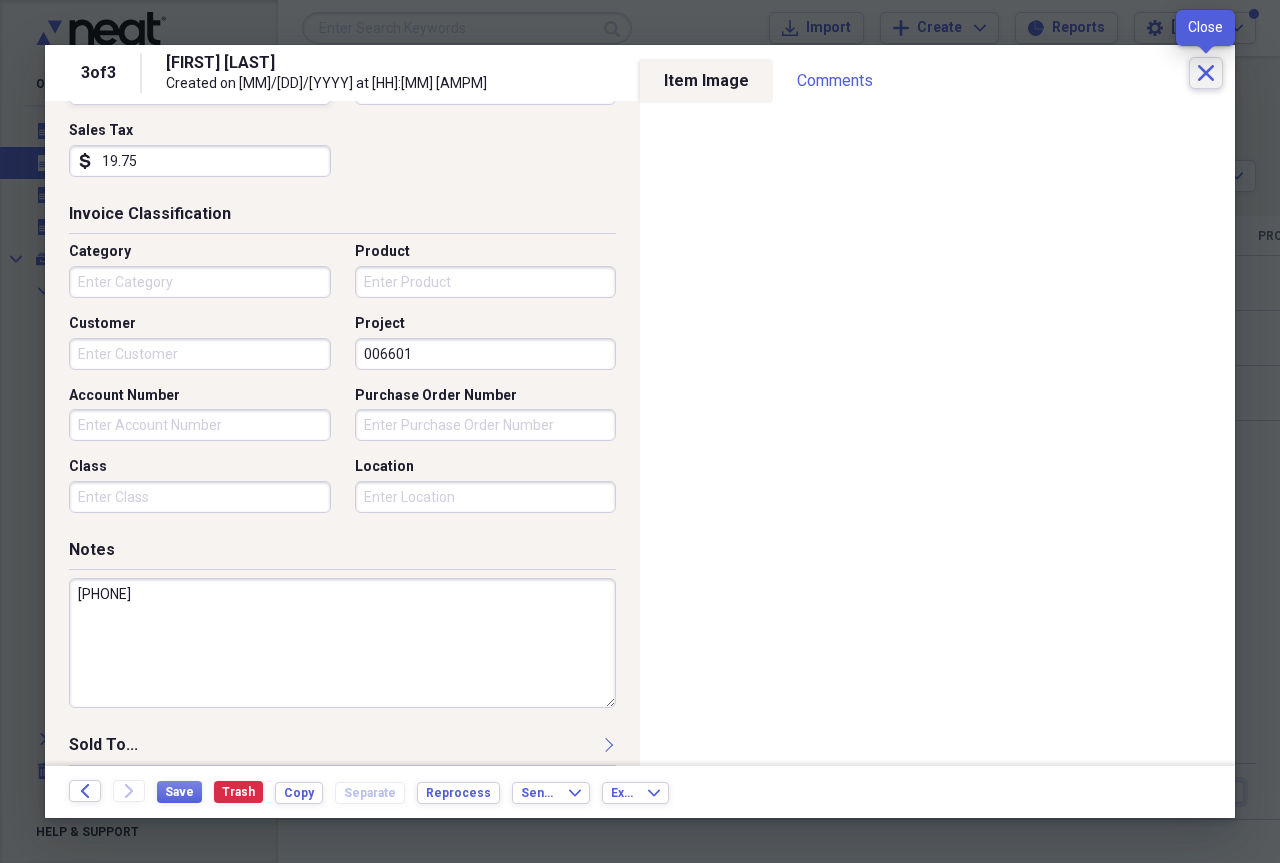 click 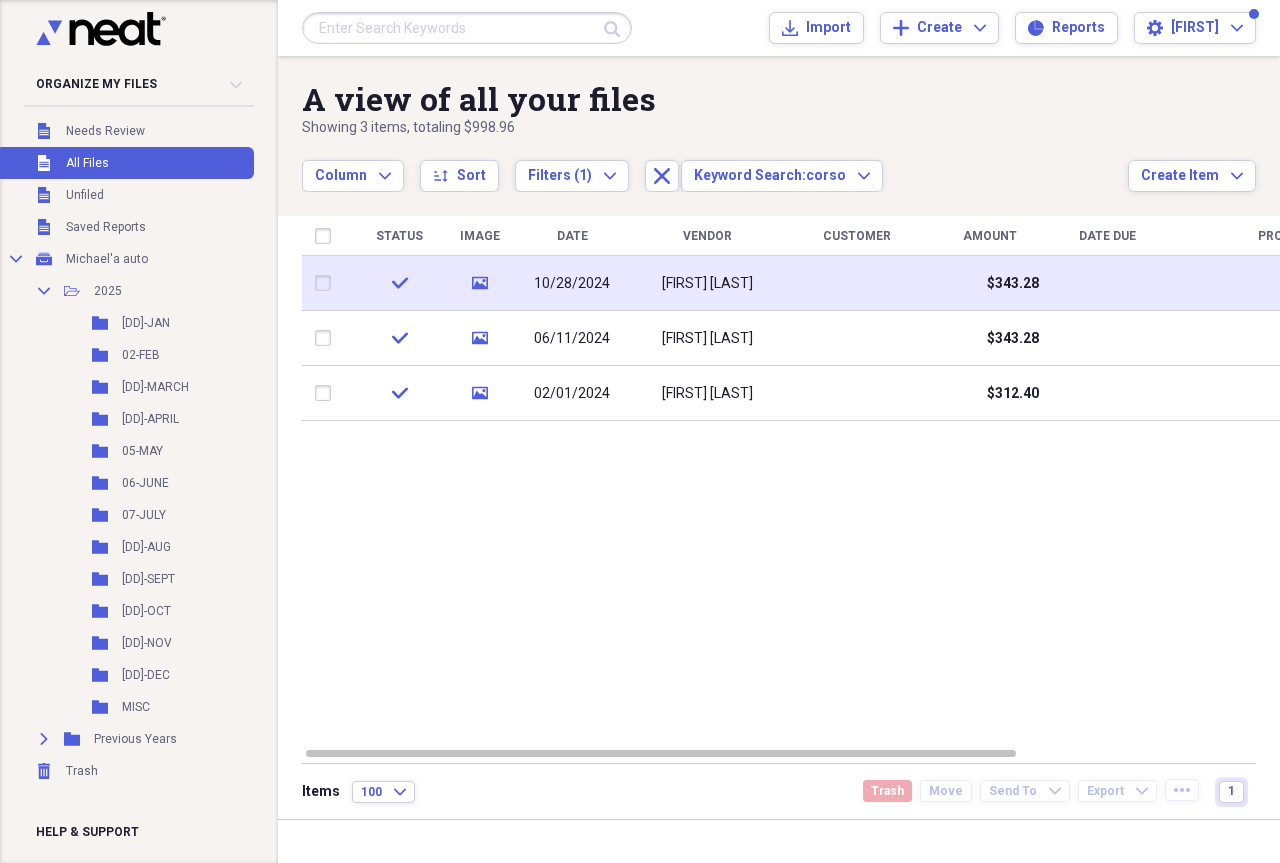 click on "10/28/2024" at bounding box center [572, 283] 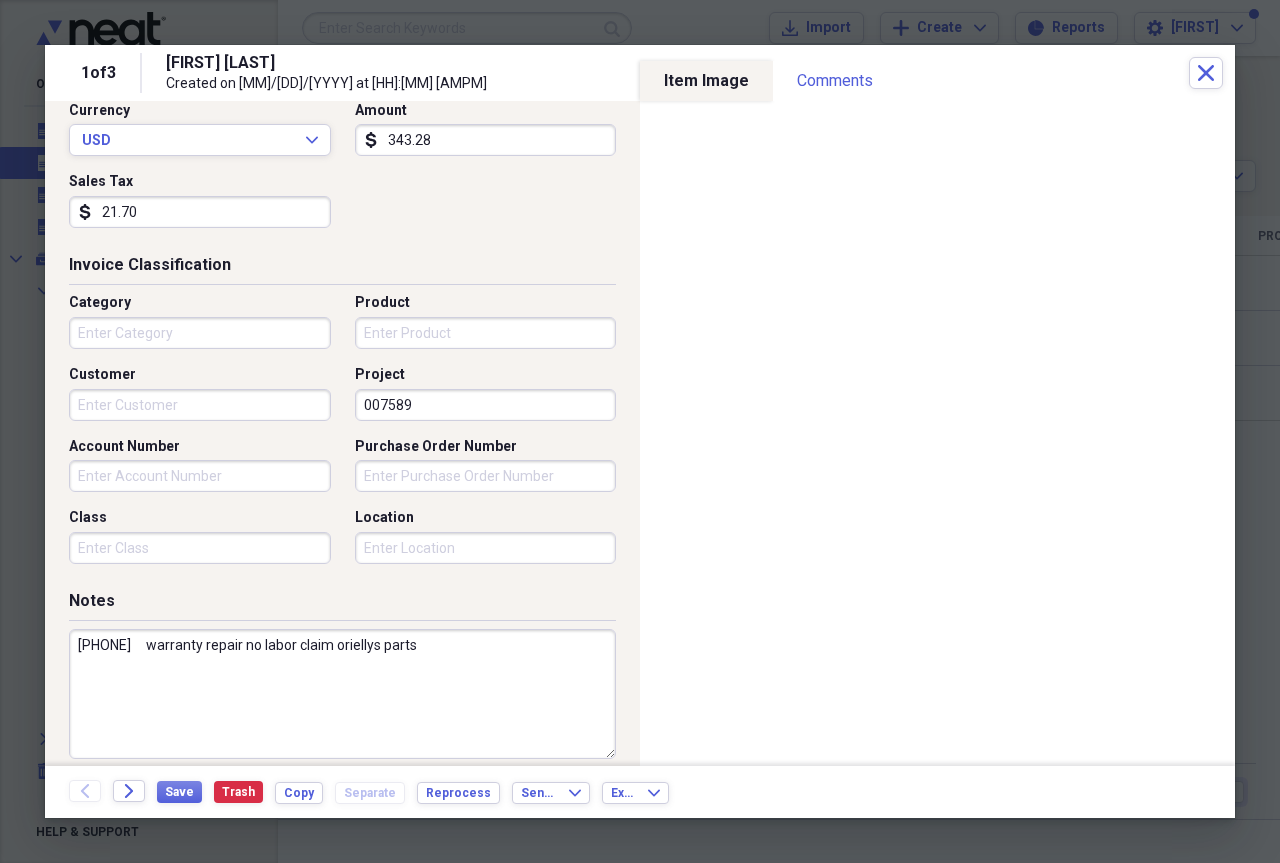 scroll, scrollTop: 383, scrollLeft: 0, axis: vertical 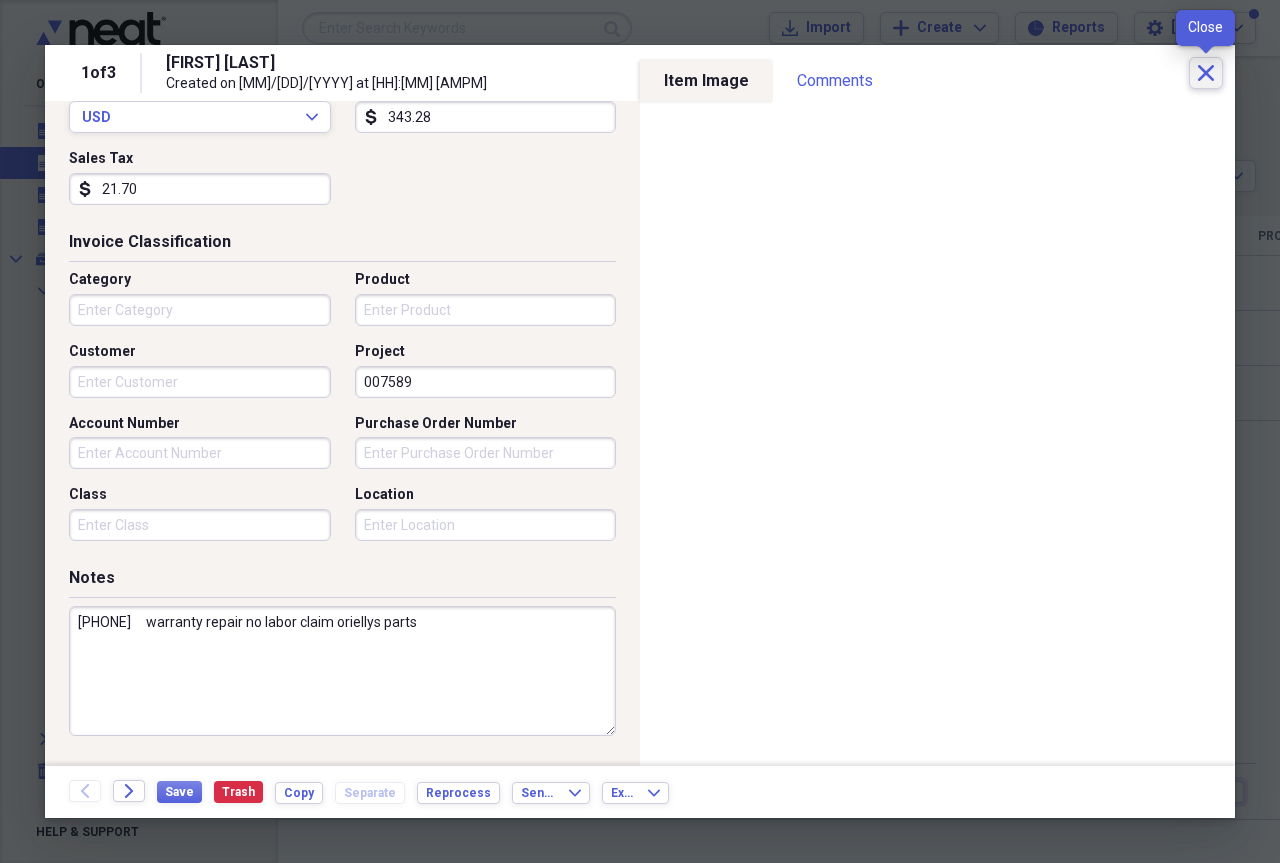 click on "Close" at bounding box center (1206, 73) 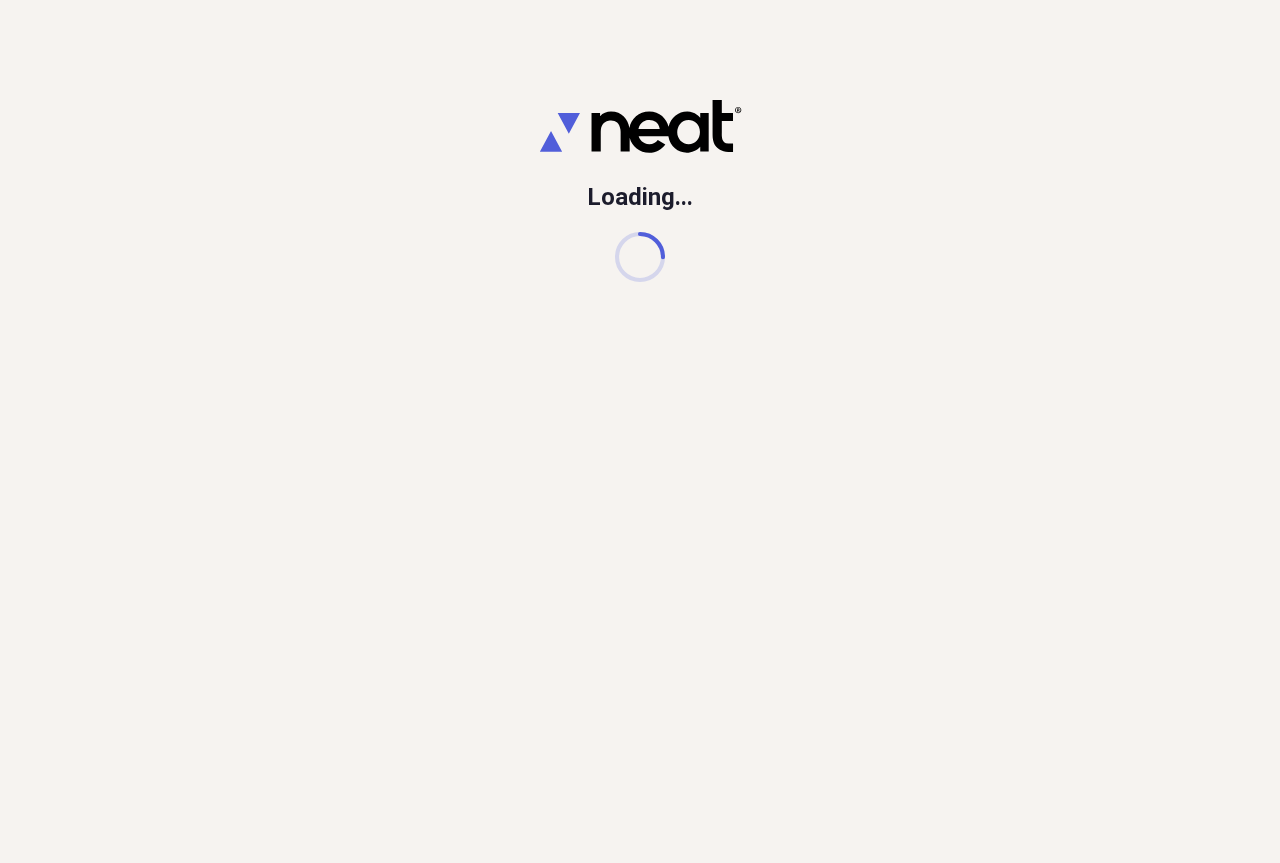 scroll, scrollTop: 0, scrollLeft: 0, axis: both 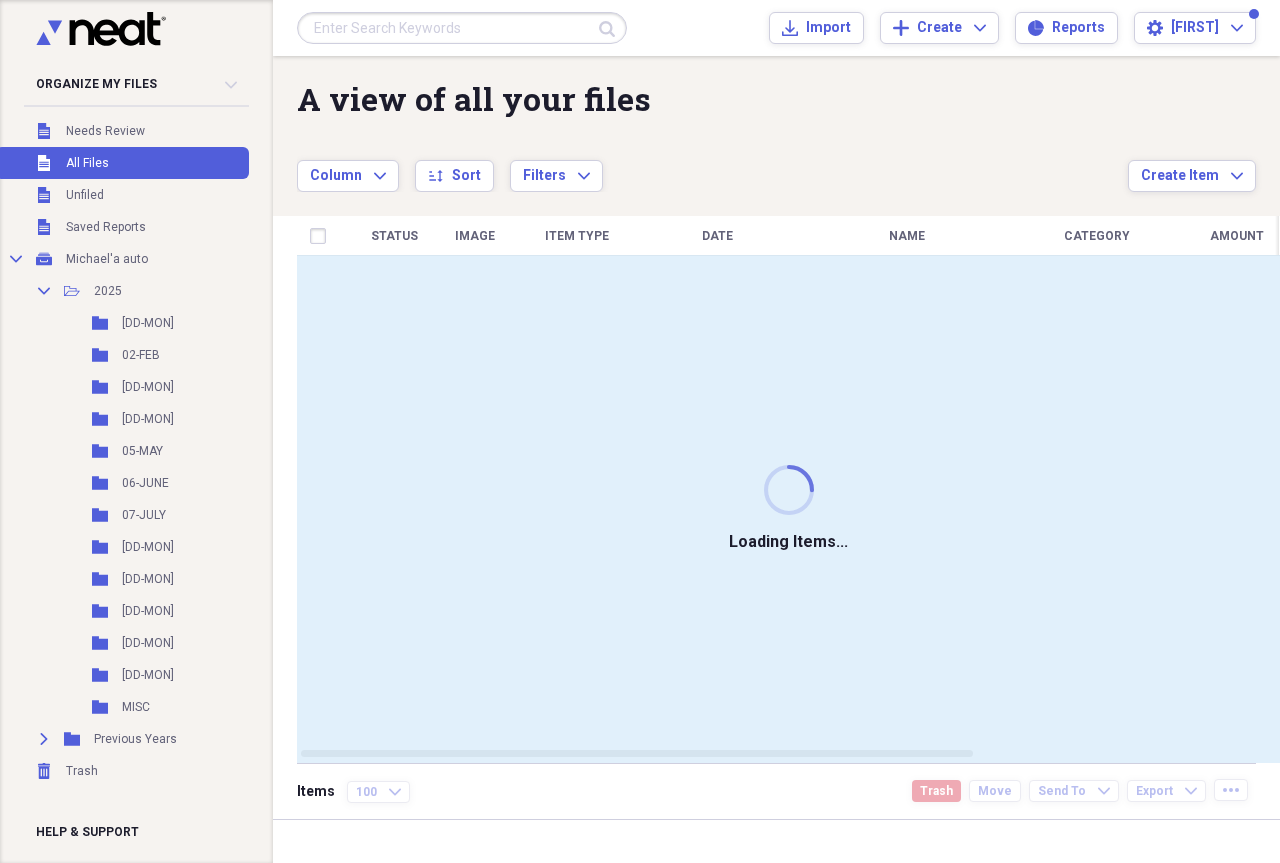 click at bounding box center [462, 28] 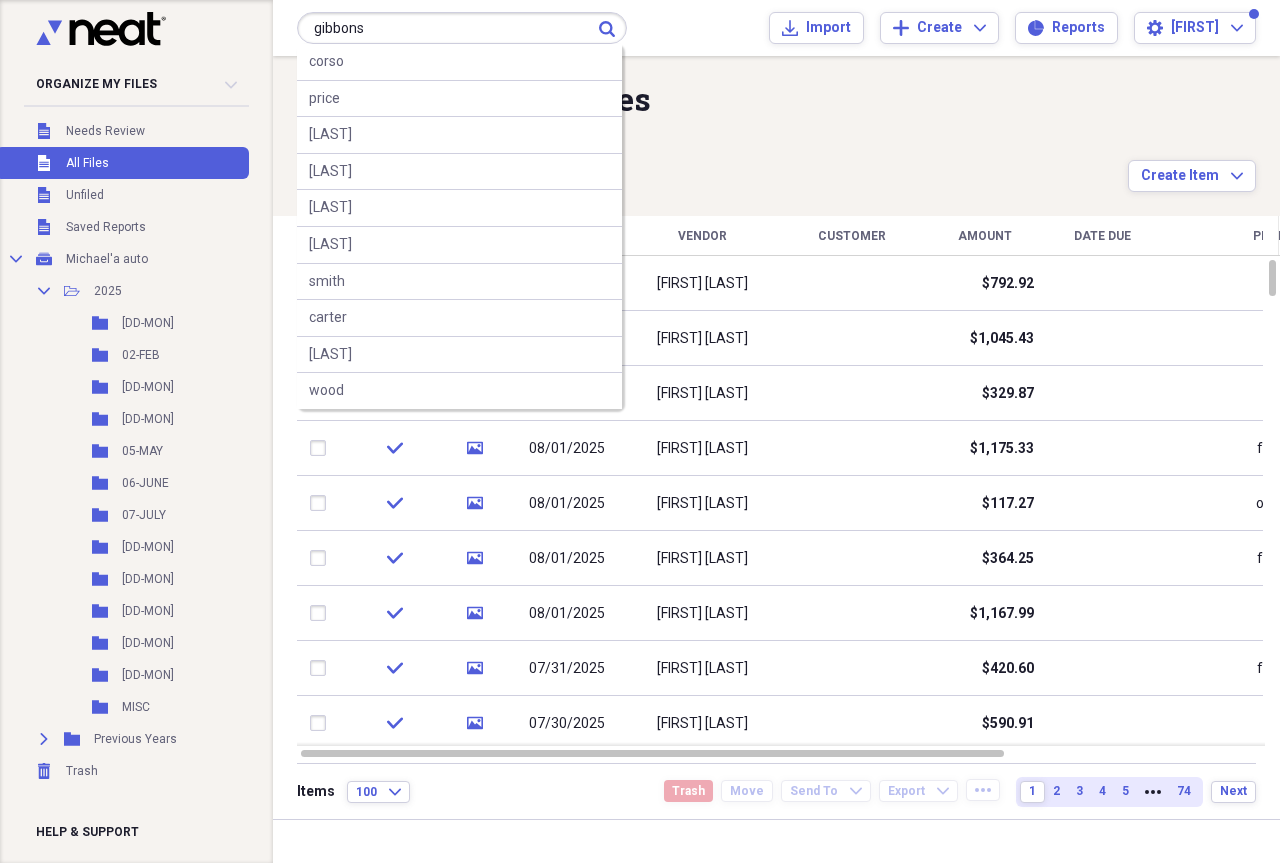 type on "gibbons" 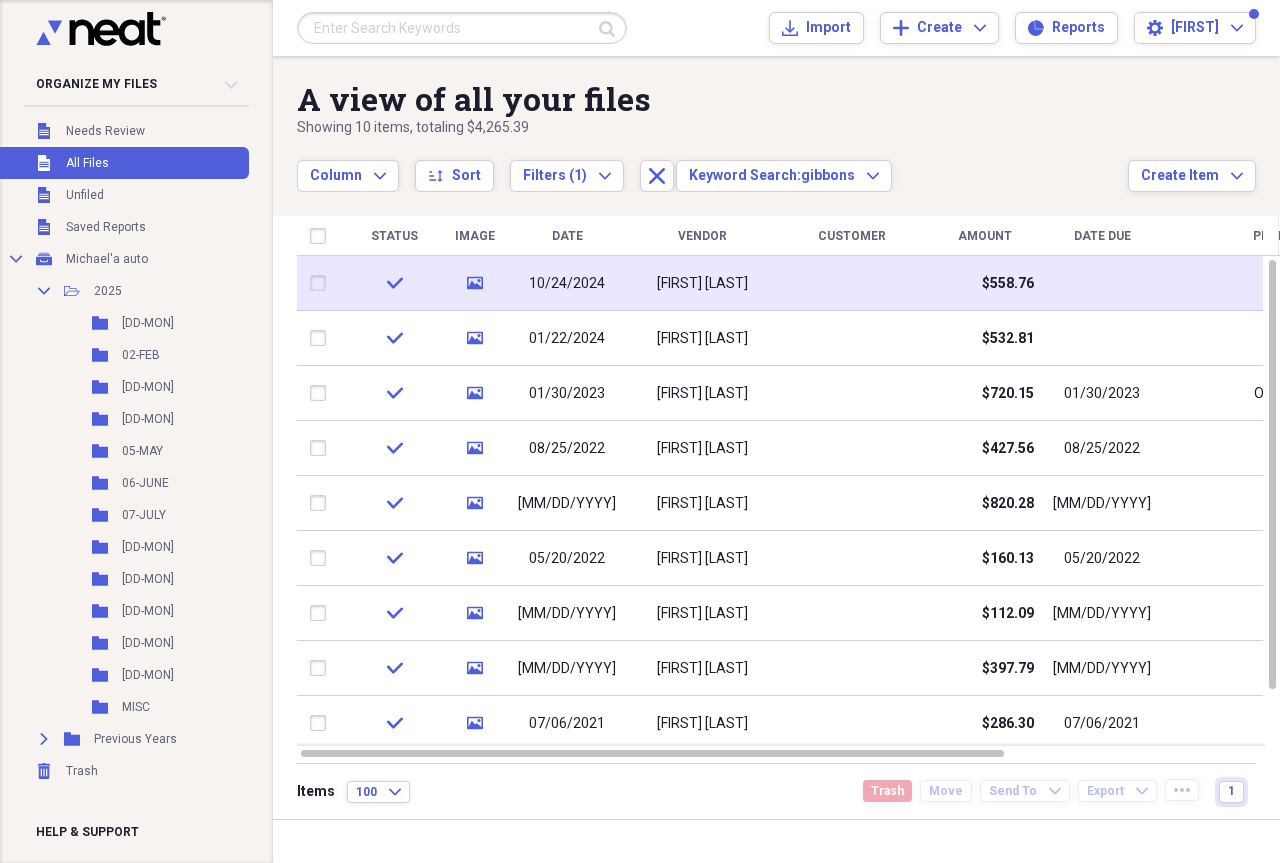 click on "10/24/2024" at bounding box center (567, 283) 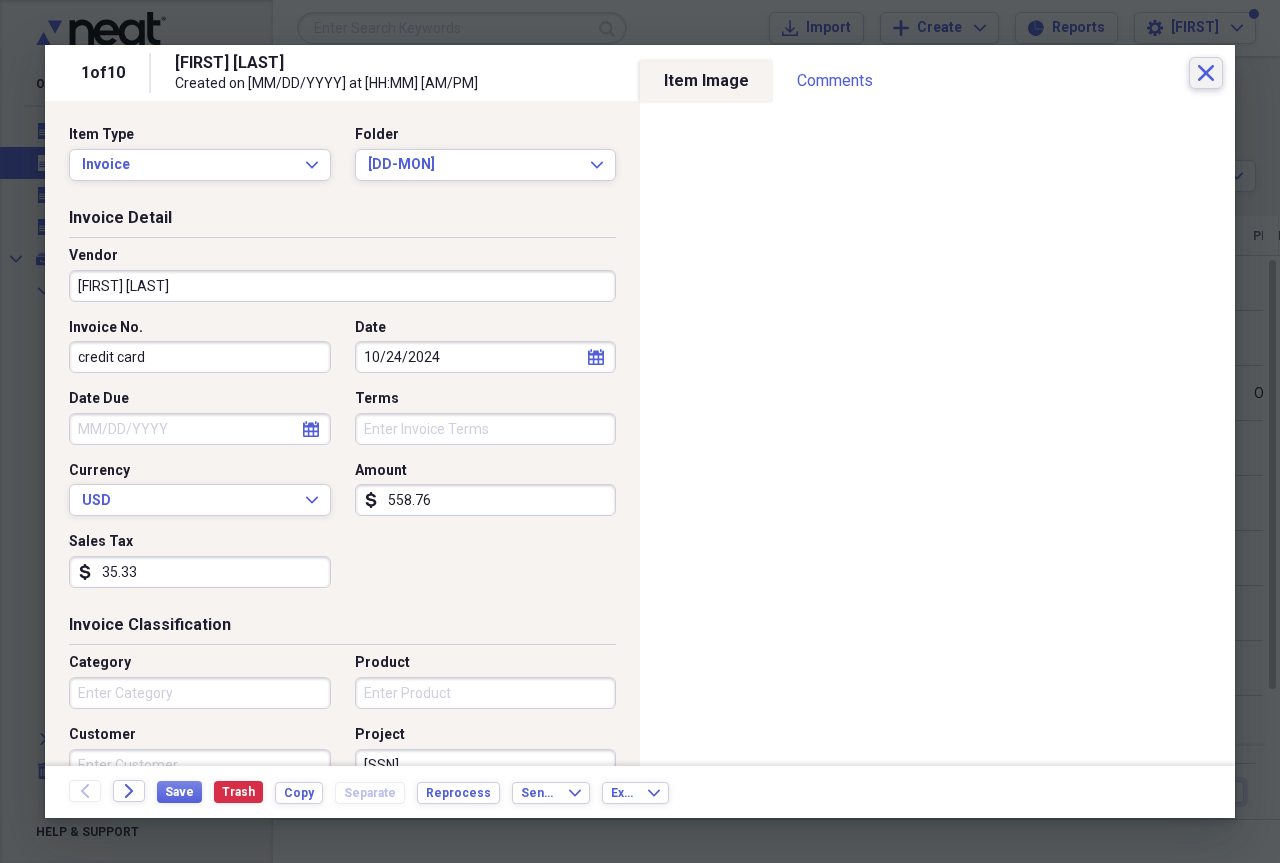 click on "Close" 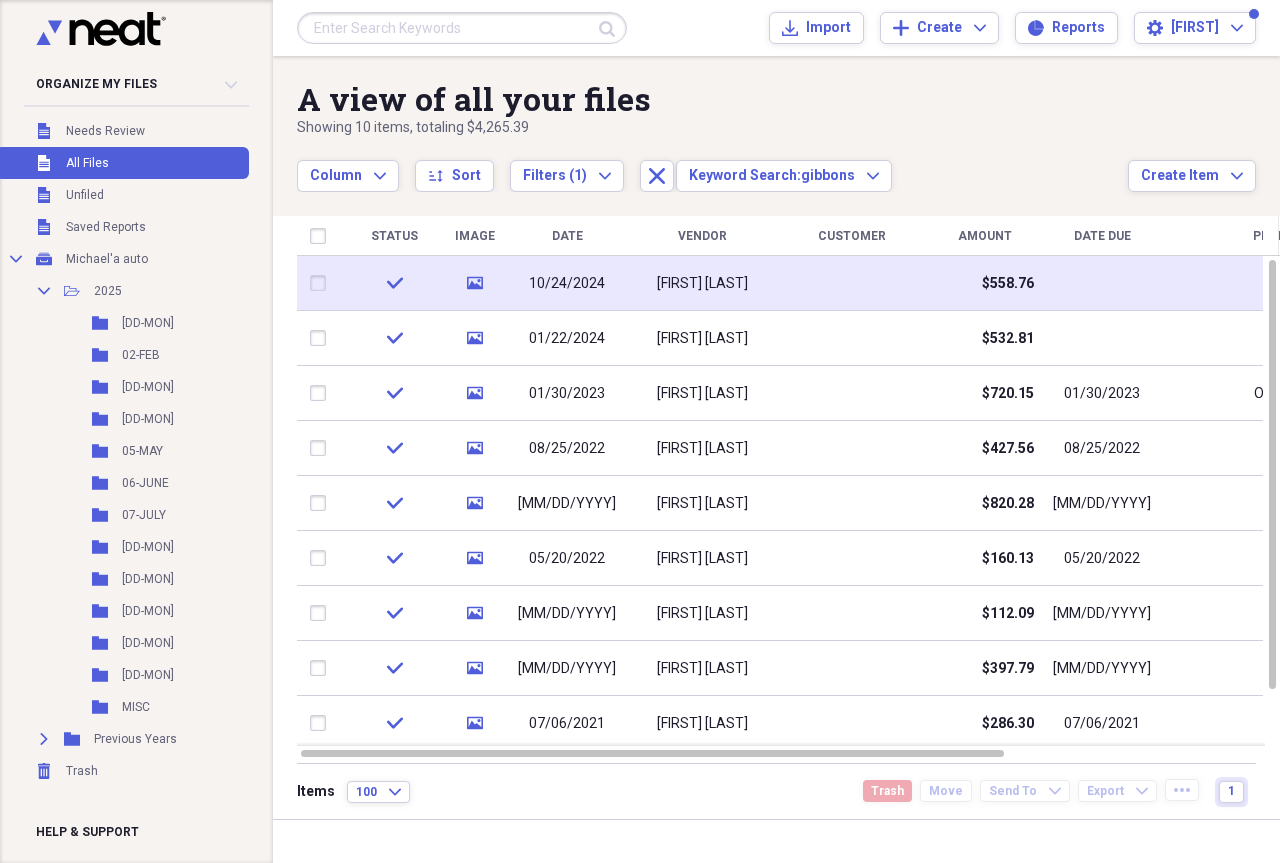 click on "[FIRST] [LAST]" at bounding box center (702, 284) 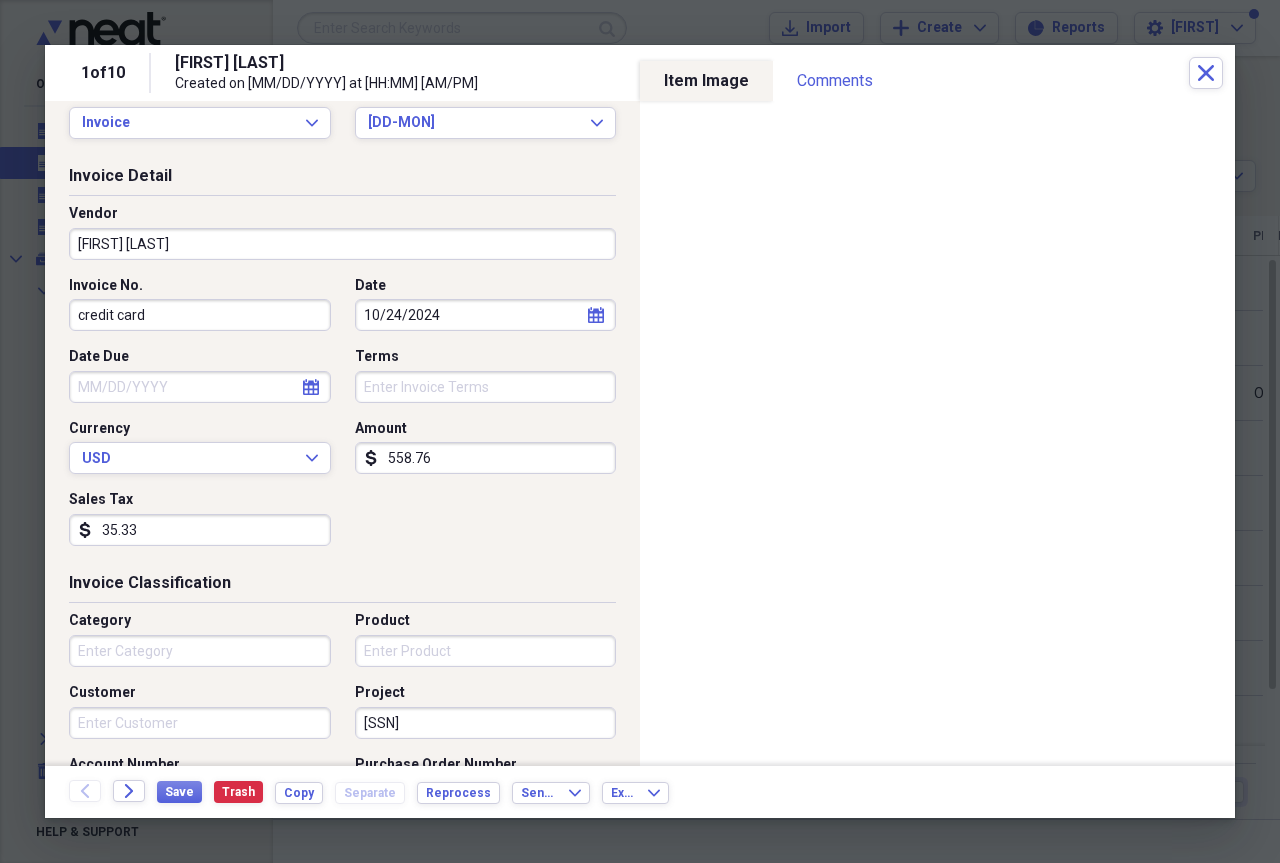 scroll, scrollTop: 0, scrollLeft: 0, axis: both 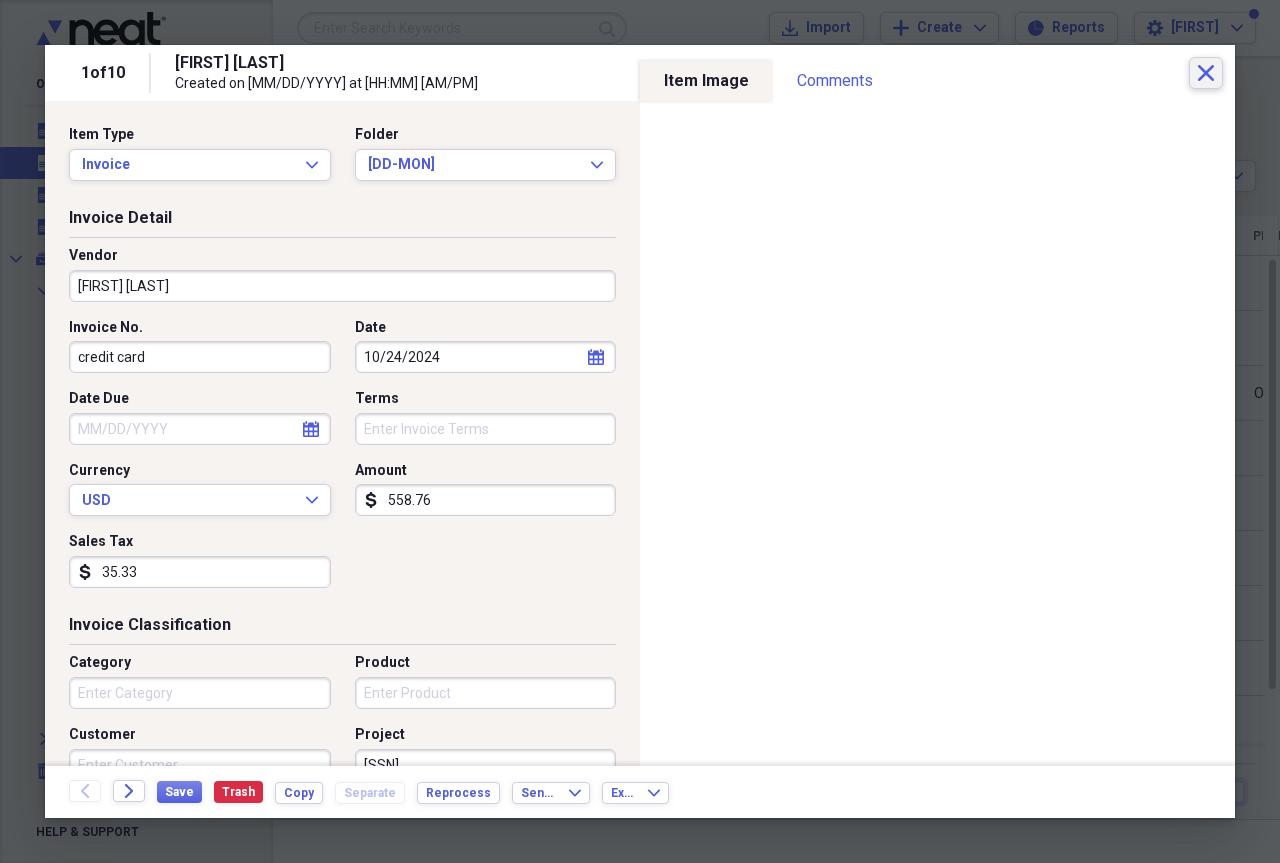 click on "Close" at bounding box center [1206, 73] 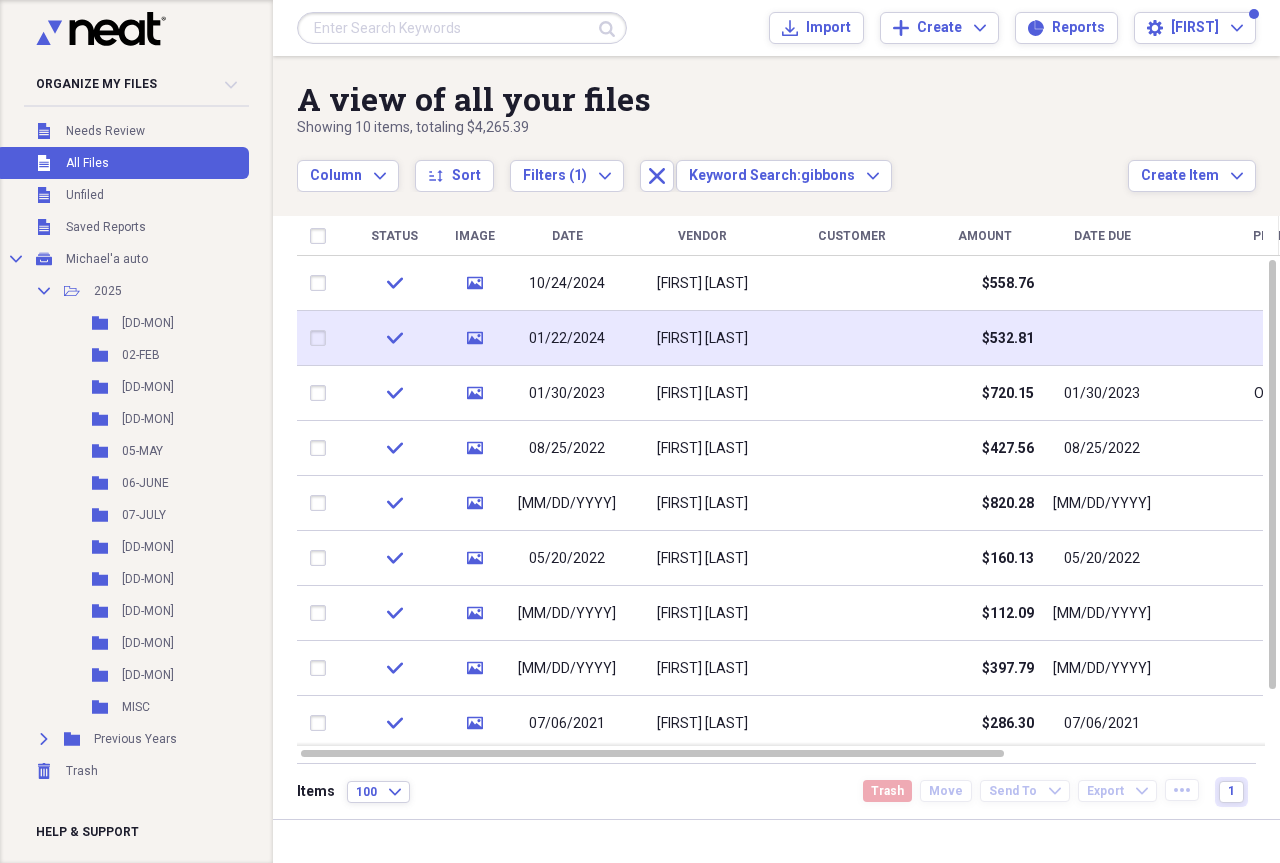 click on "01/22/2024" at bounding box center (567, 338) 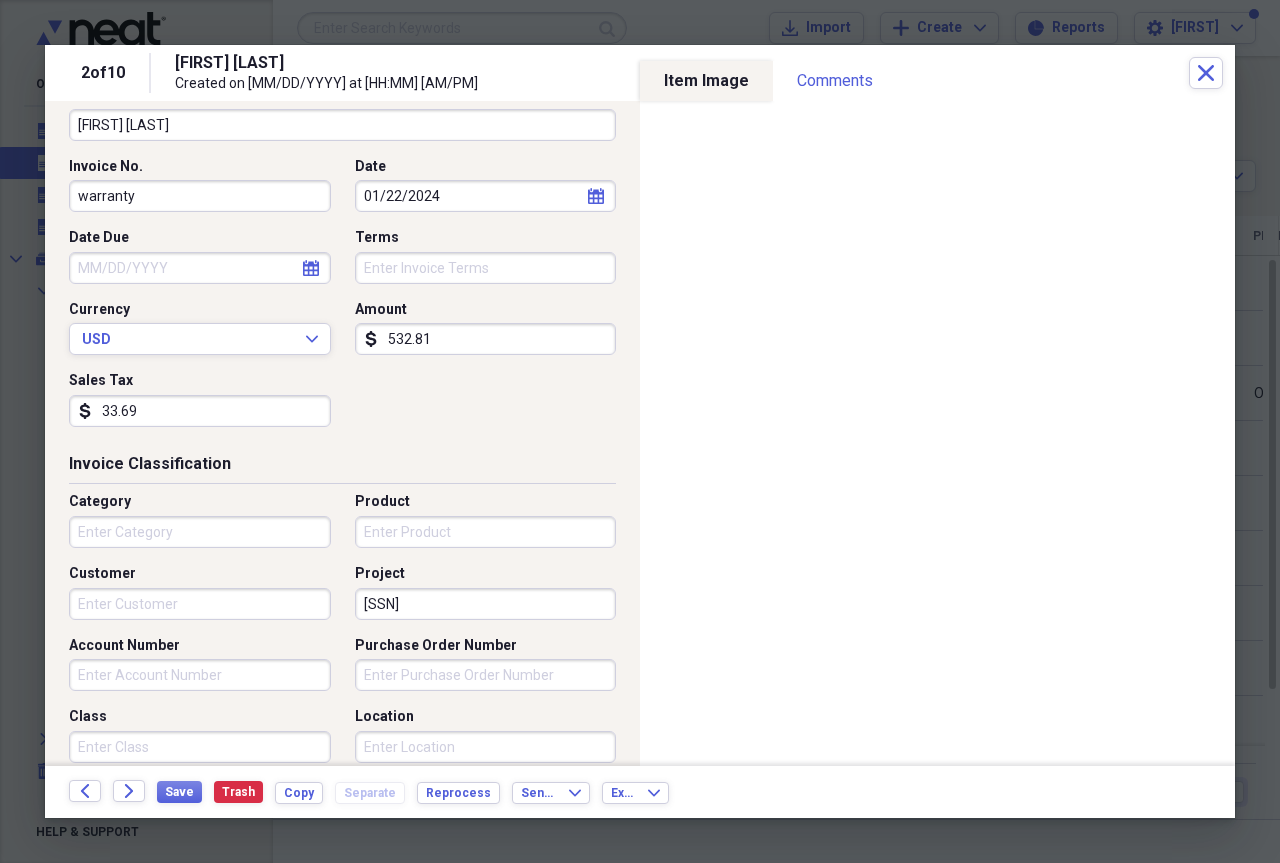 scroll, scrollTop: 11, scrollLeft: 0, axis: vertical 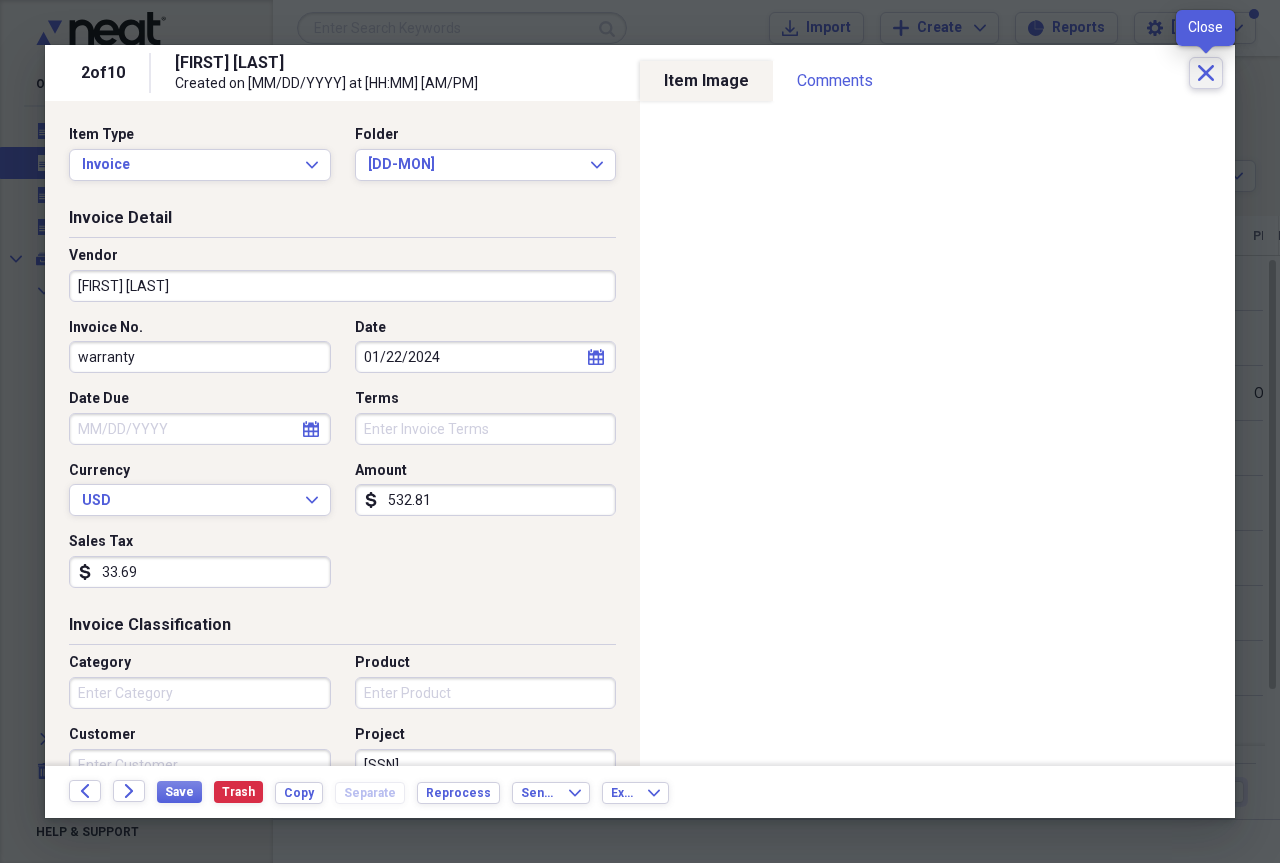 click 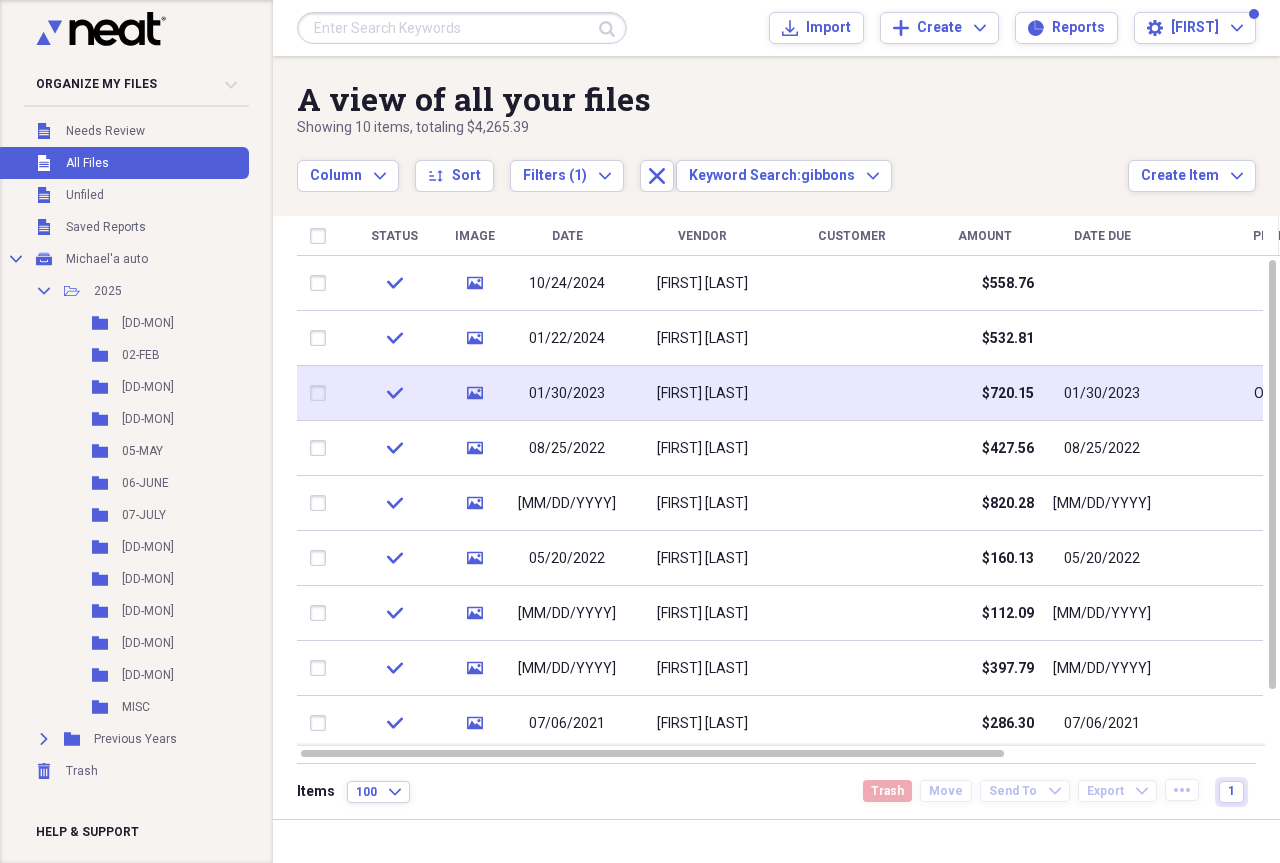 click on "01/30/2023" at bounding box center (567, 394) 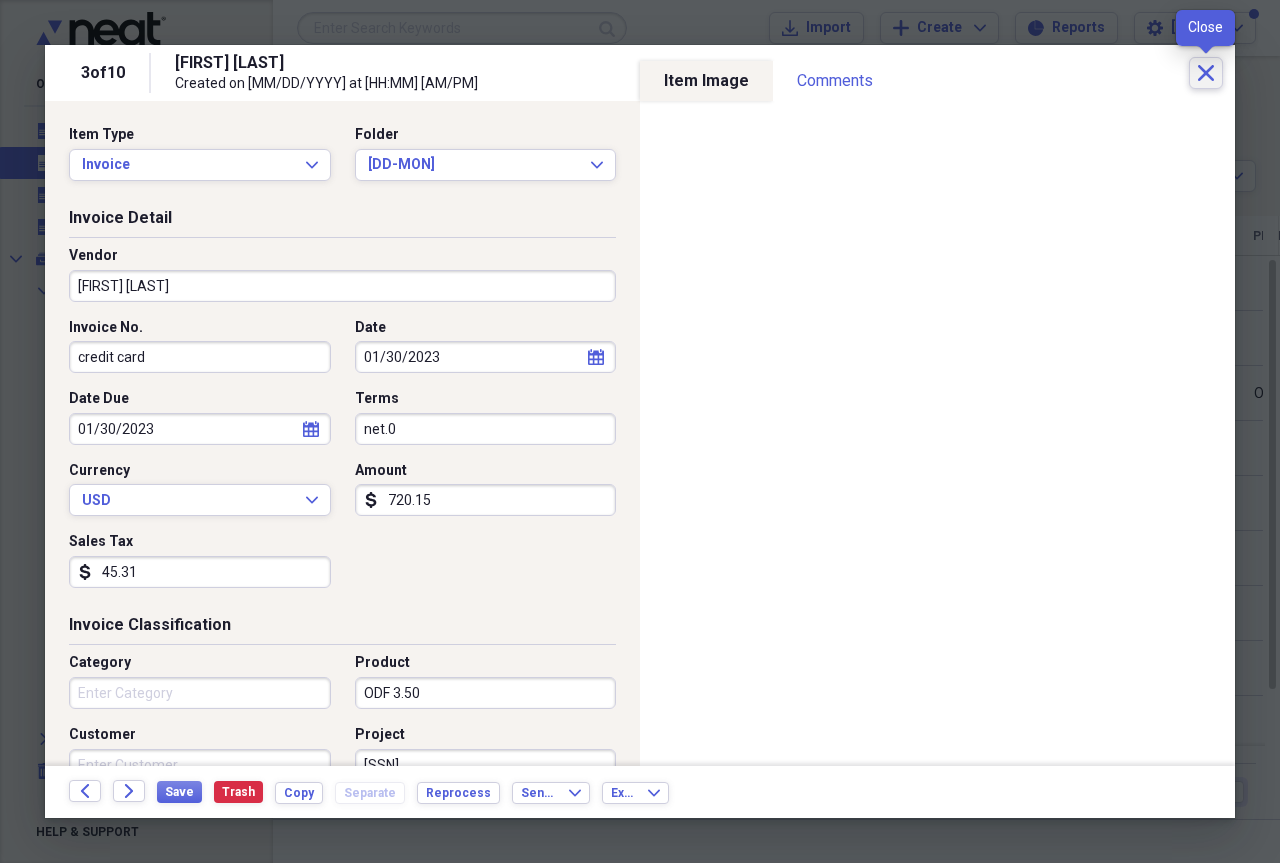 click on "Close" 